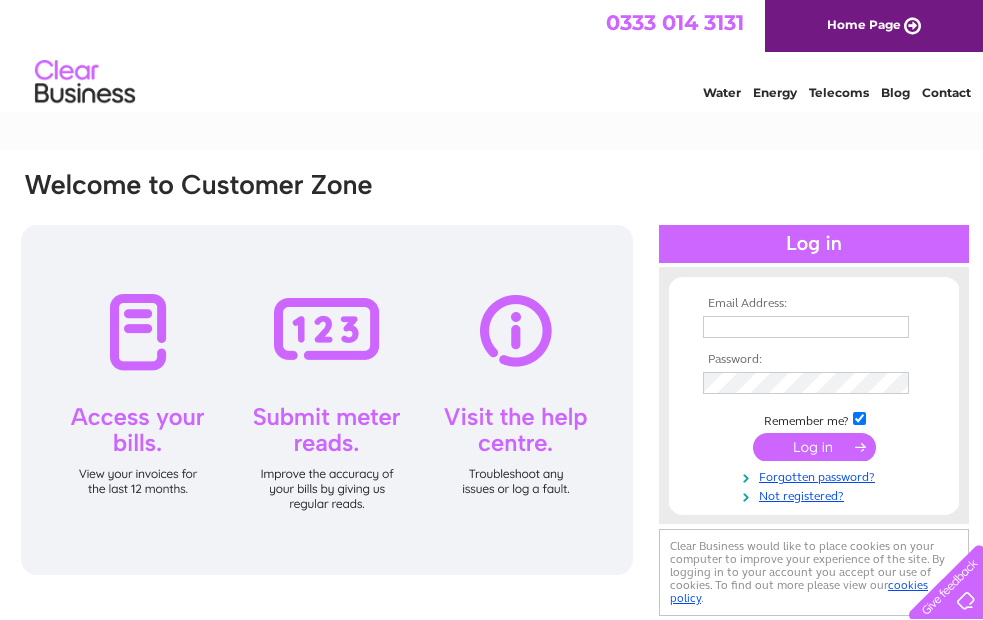 scroll, scrollTop: 0, scrollLeft: 0, axis: both 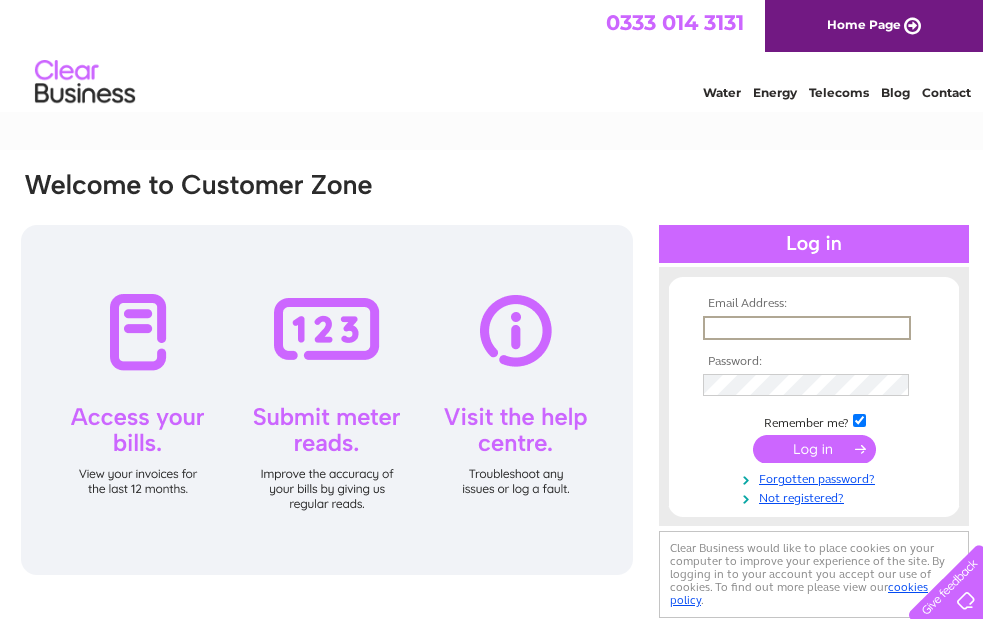 click at bounding box center (807, 328) 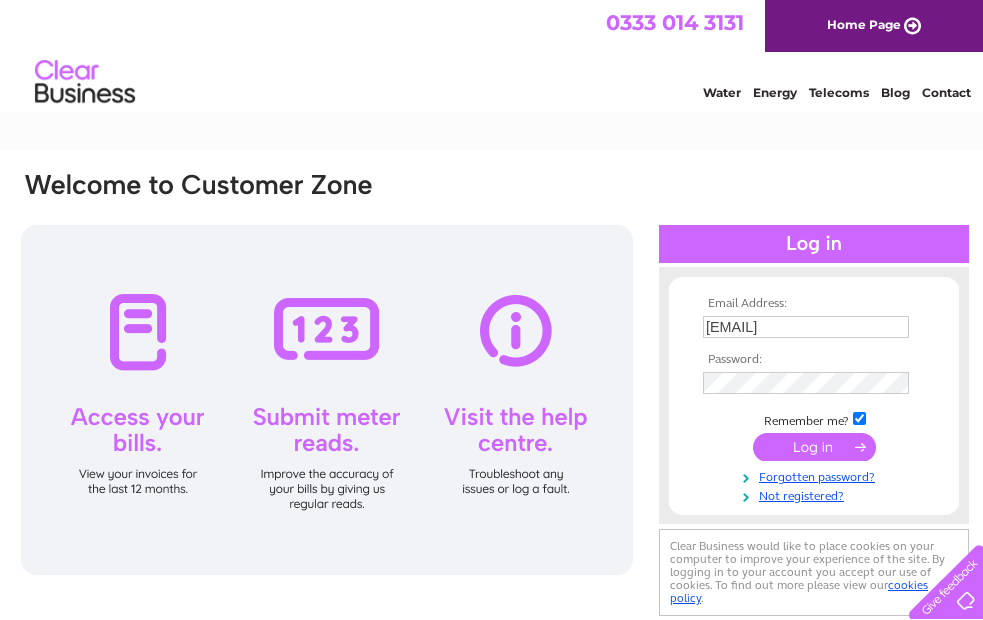 click at bounding box center [814, 447] 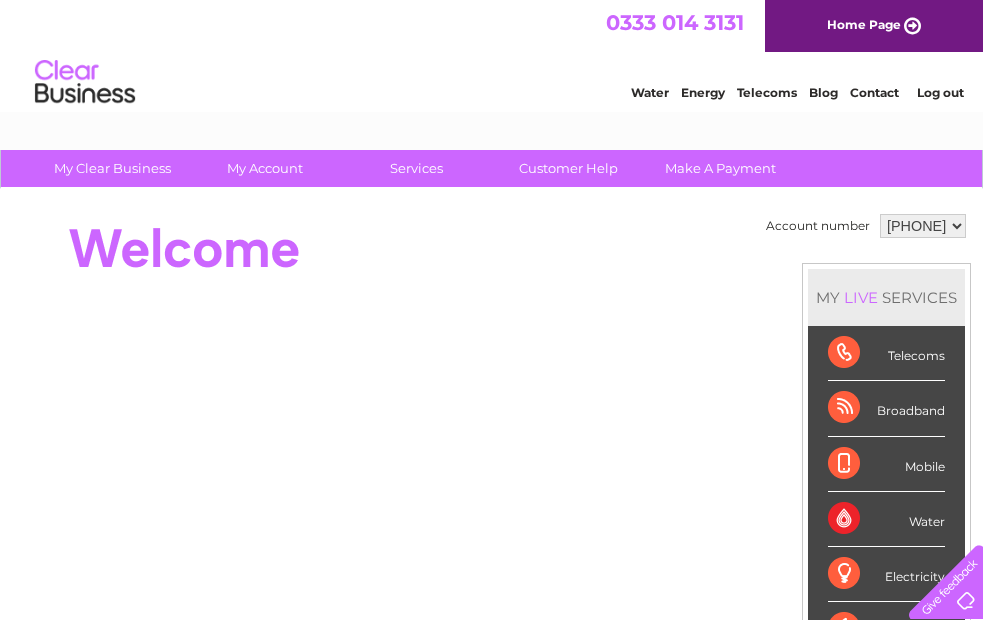 scroll, scrollTop: 0, scrollLeft: 0, axis: both 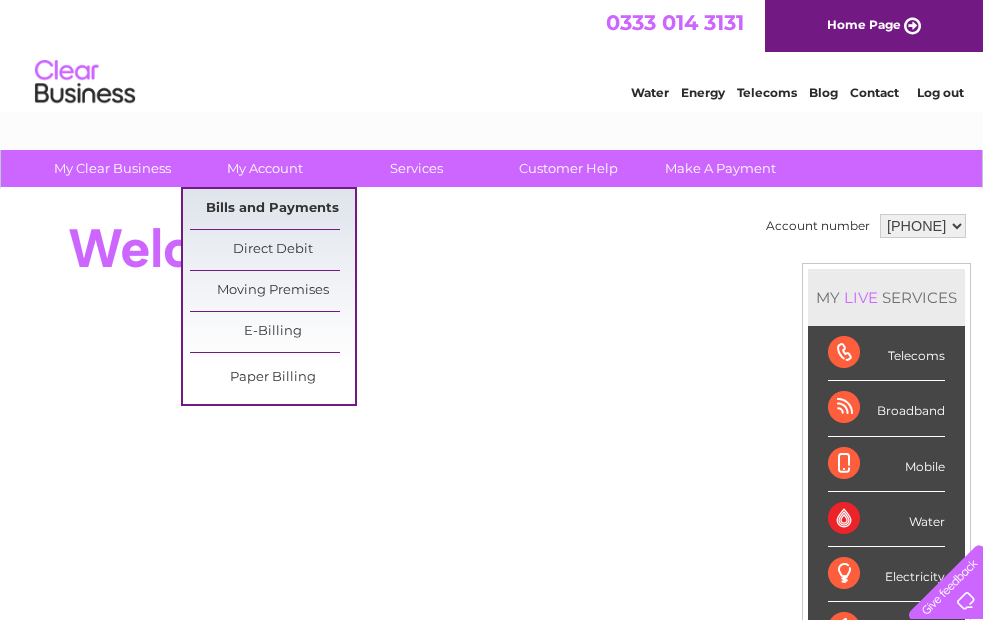 click on "Bills and Payments" at bounding box center (272, 209) 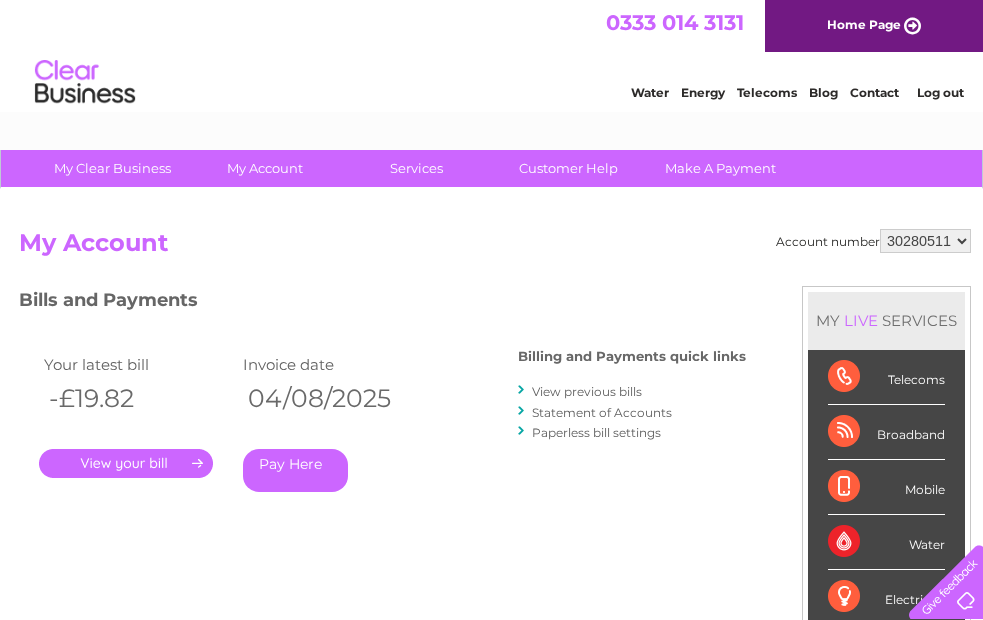 scroll, scrollTop: 0, scrollLeft: 0, axis: both 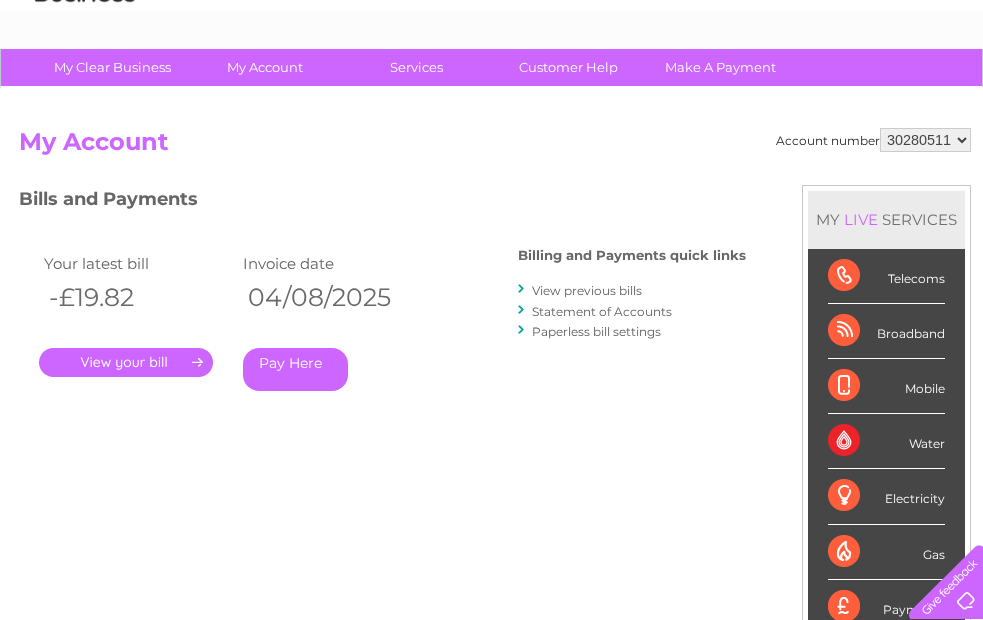 click on "." at bounding box center (126, 362) 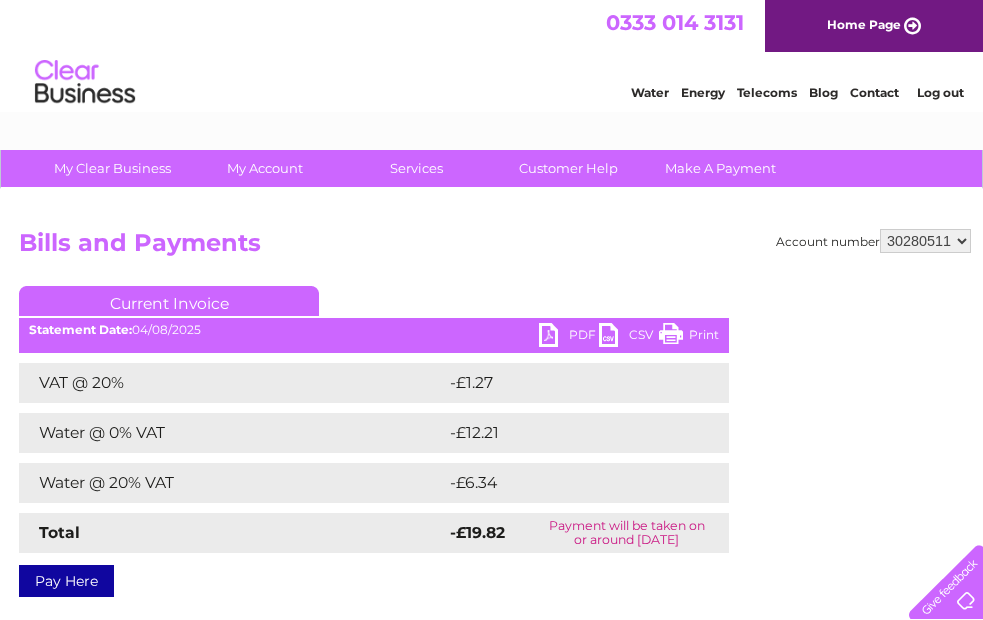 scroll, scrollTop: 0, scrollLeft: 0, axis: both 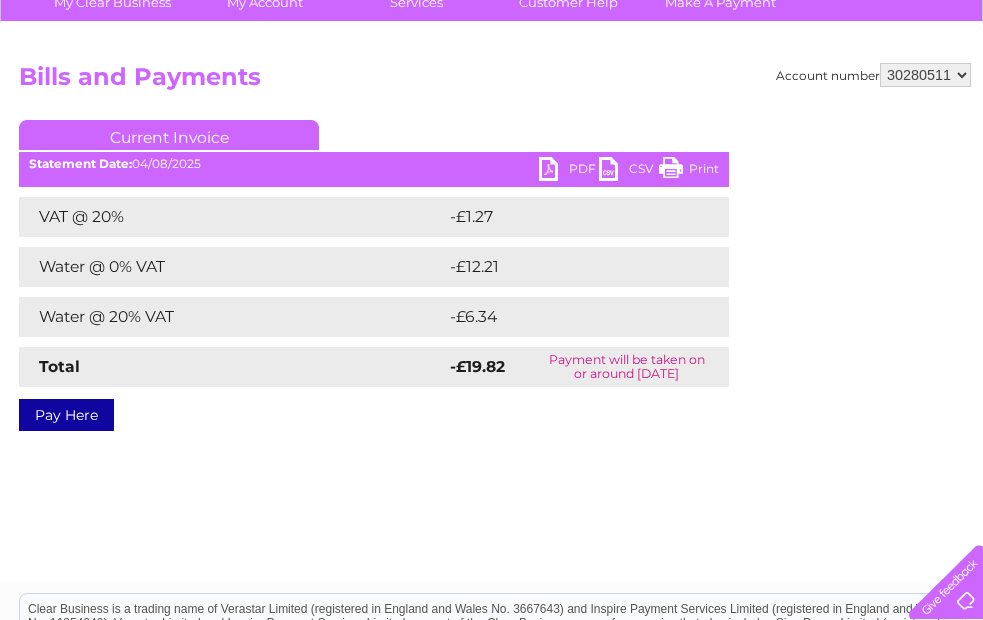 click on "PDF" at bounding box center [569, 171] 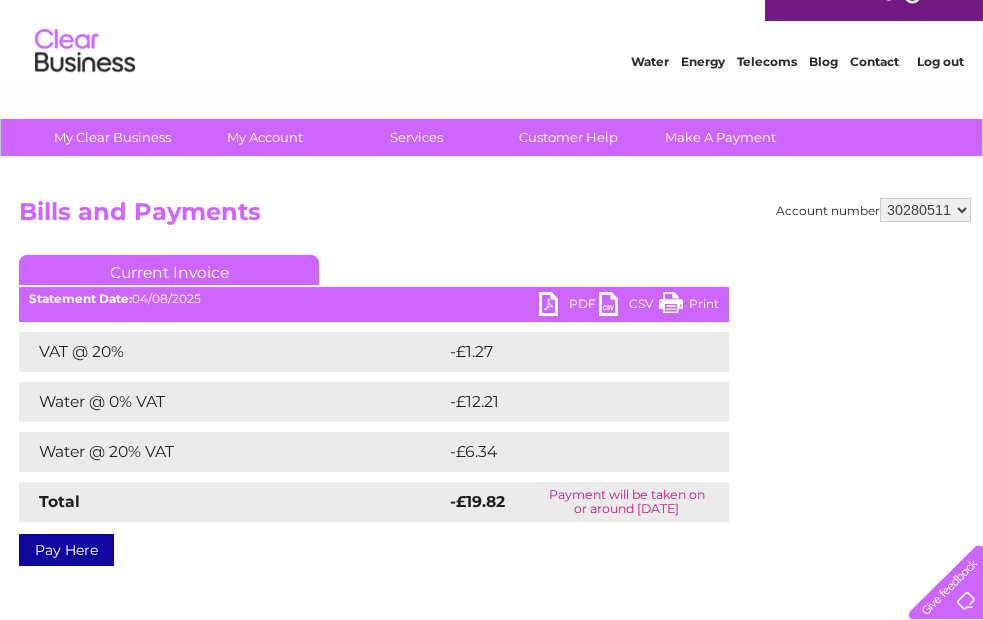 scroll, scrollTop: 0, scrollLeft: 0, axis: both 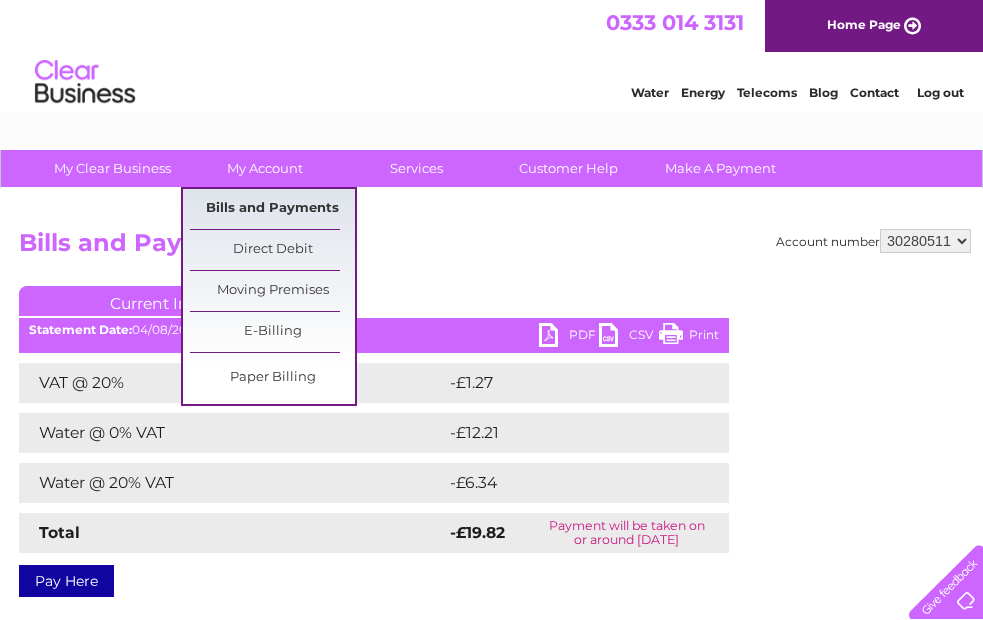 click on "Bills and Payments" at bounding box center [272, 209] 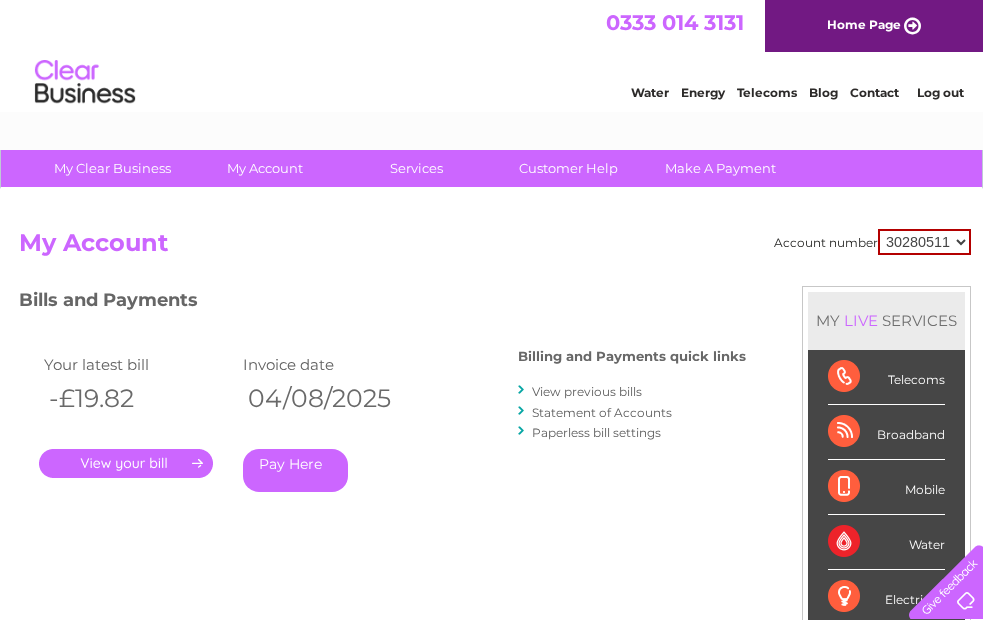 scroll, scrollTop: 0, scrollLeft: 0, axis: both 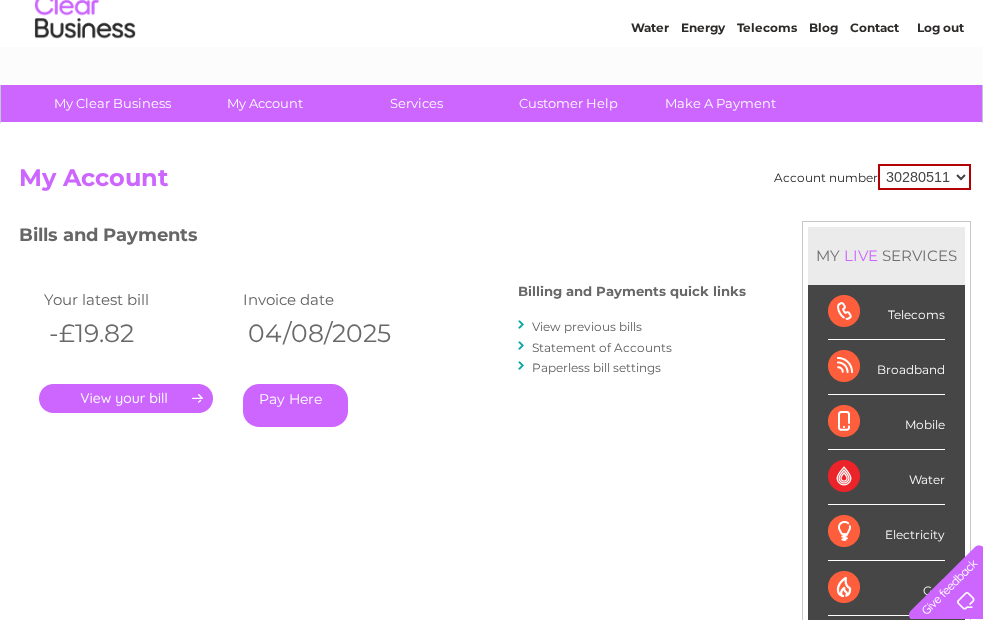click on "30280511" at bounding box center [924, 177] 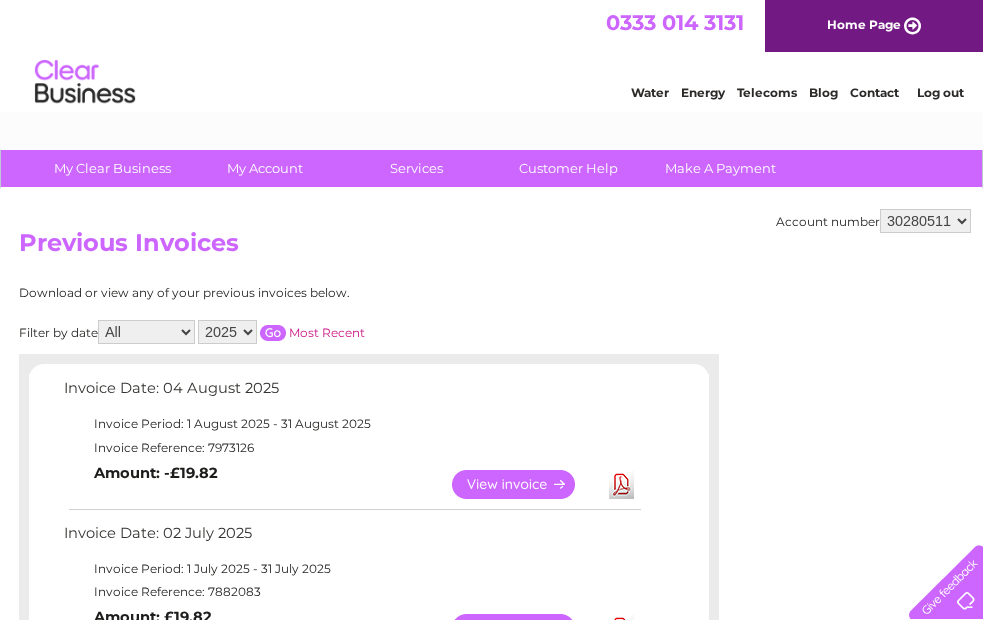 scroll, scrollTop: 0, scrollLeft: 0, axis: both 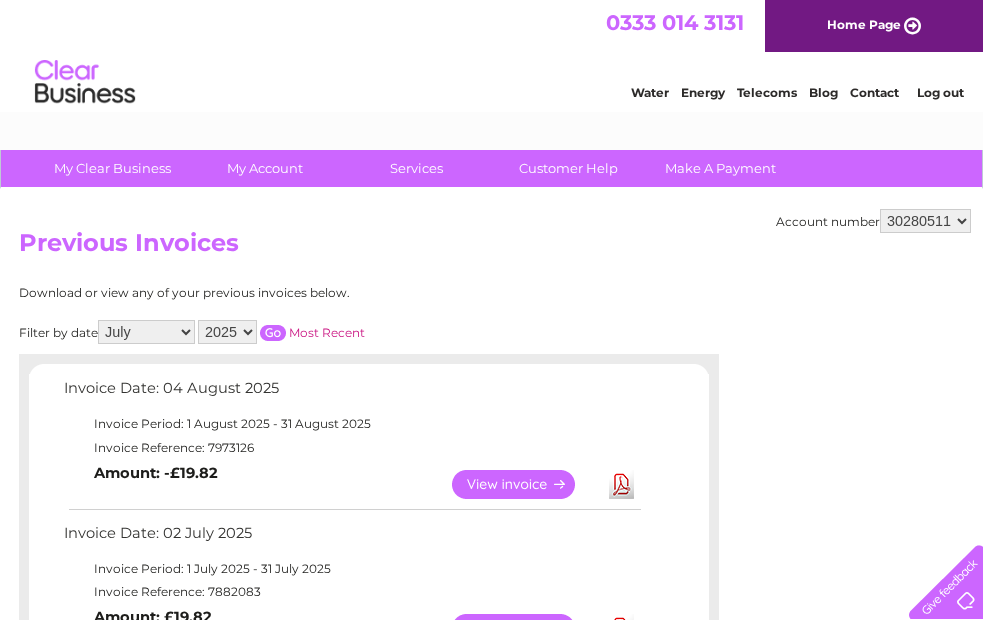 click on "All
January
February
March
April
May
June
July
August
September
October
November
December" at bounding box center [146, 332] 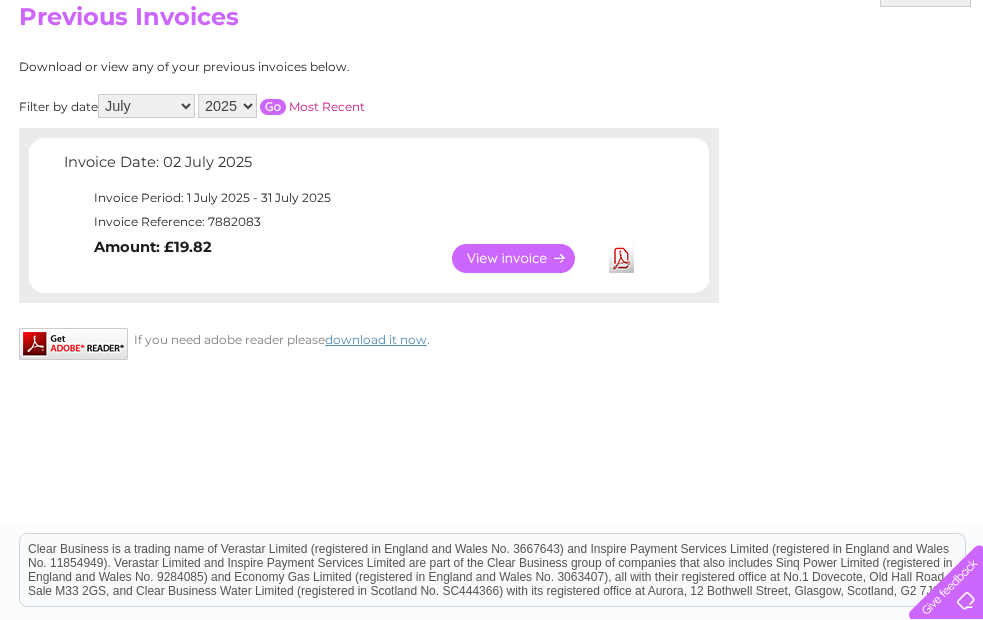 scroll, scrollTop: 231, scrollLeft: 0, axis: vertical 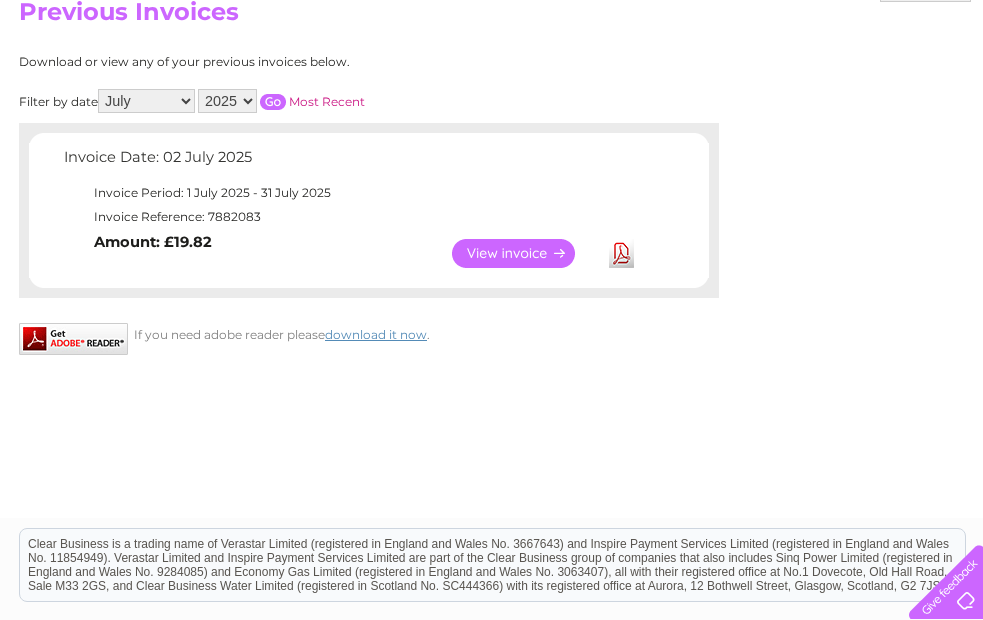 click on "View" at bounding box center [525, 253] 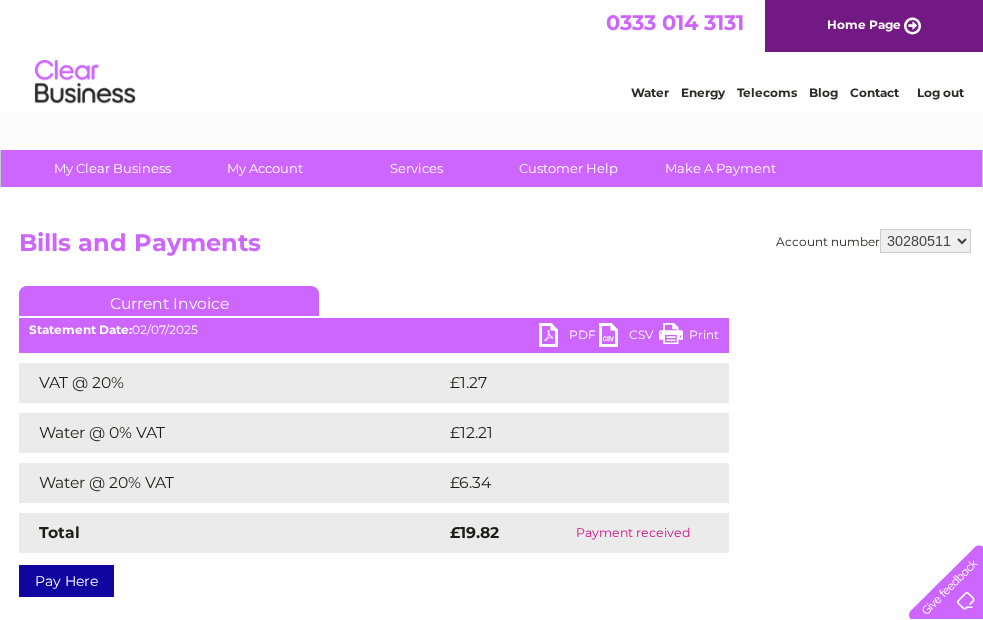 scroll, scrollTop: 0, scrollLeft: 0, axis: both 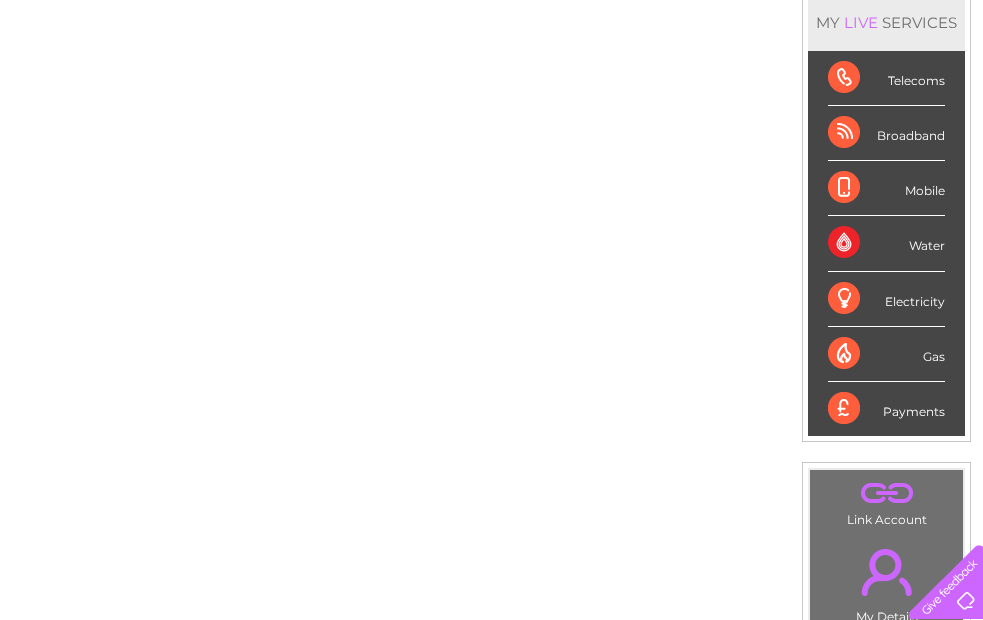 click on "Water" at bounding box center [886, 243] 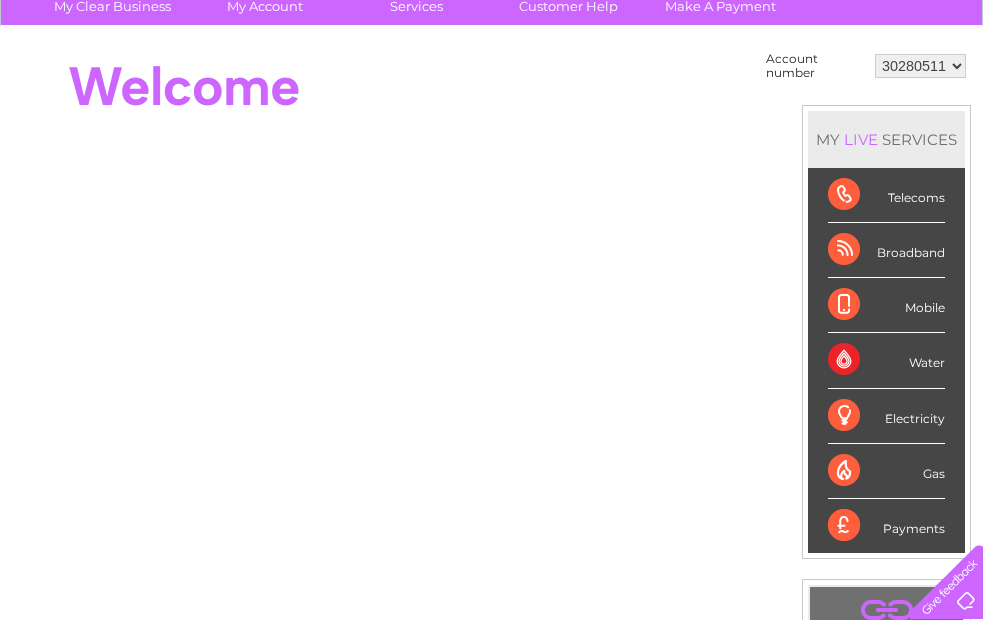 scroll, scrollTop: 149, scrollLeft: 0, axis: vertical 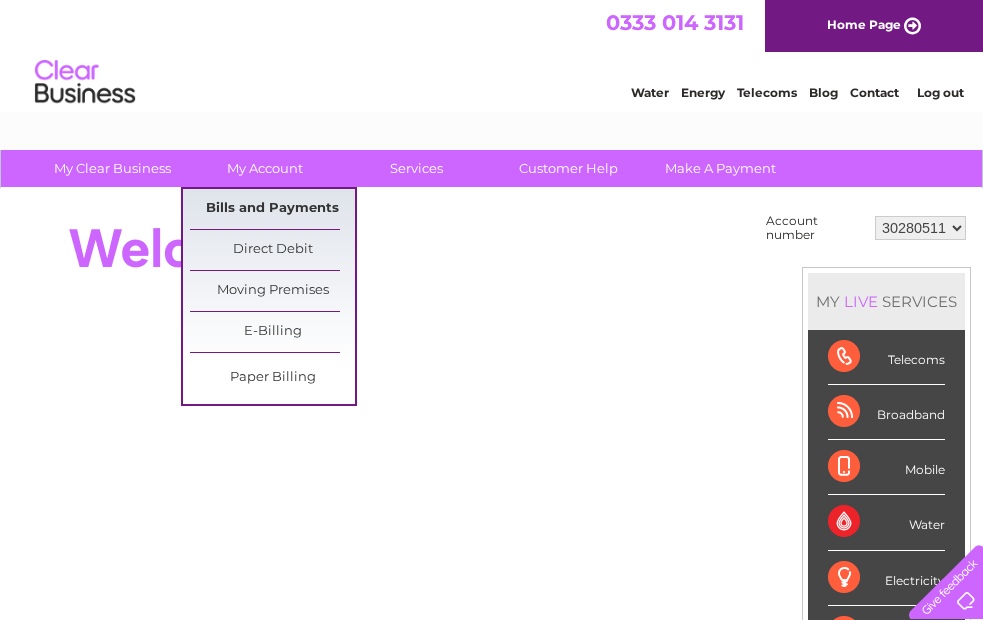 click on "Bills and Payments" at bounding box center (272, 209) 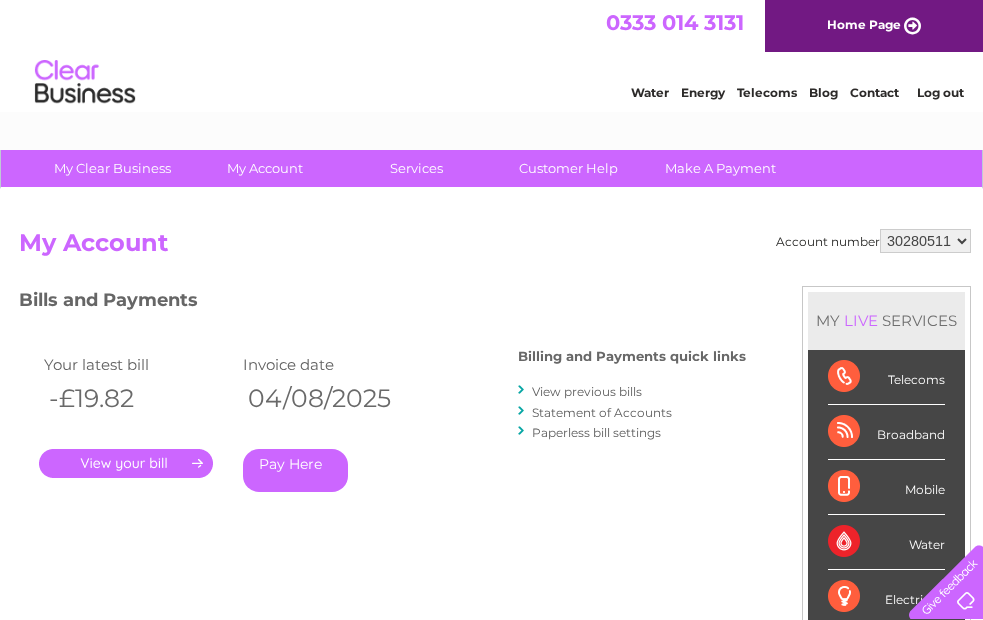scroll, scrollTop: 0, scrollLeft: 0, axis: both 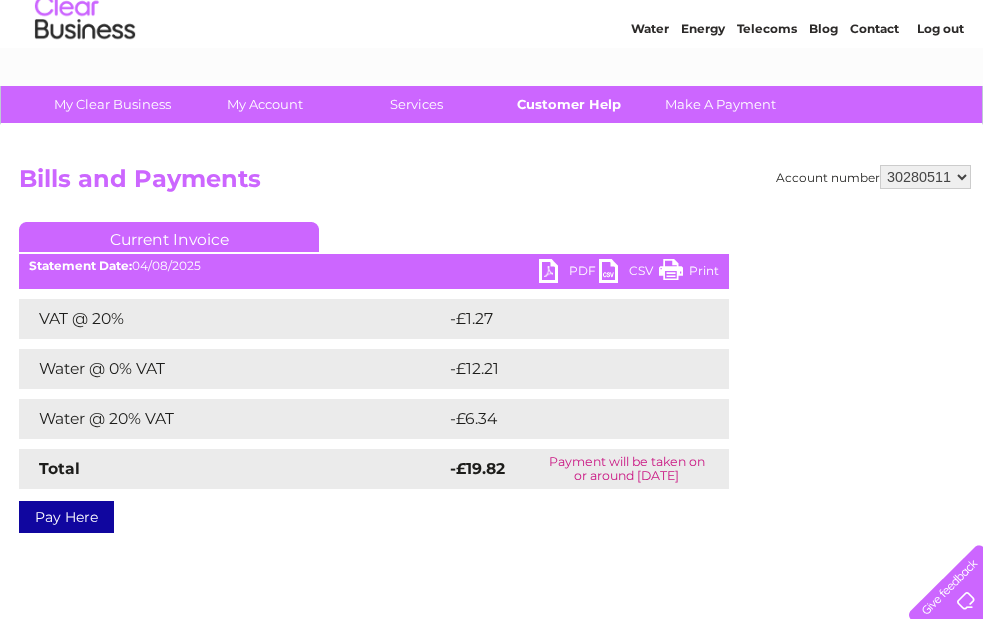 click on "Customer Help" at bounding box center (568, 104) 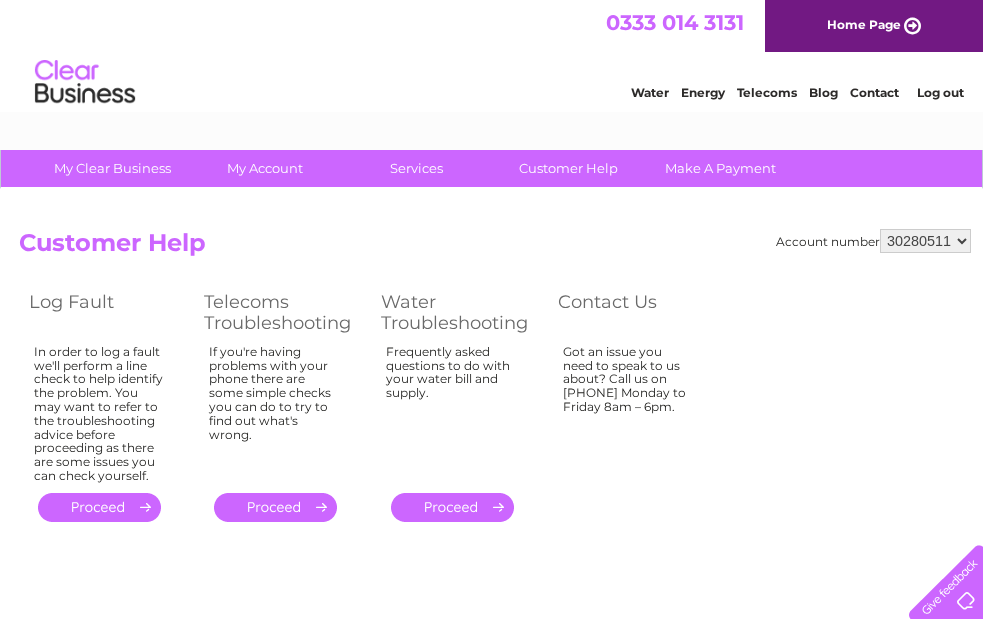 scroll, scrollTop: 0, scrollLeft: 0, axis: both 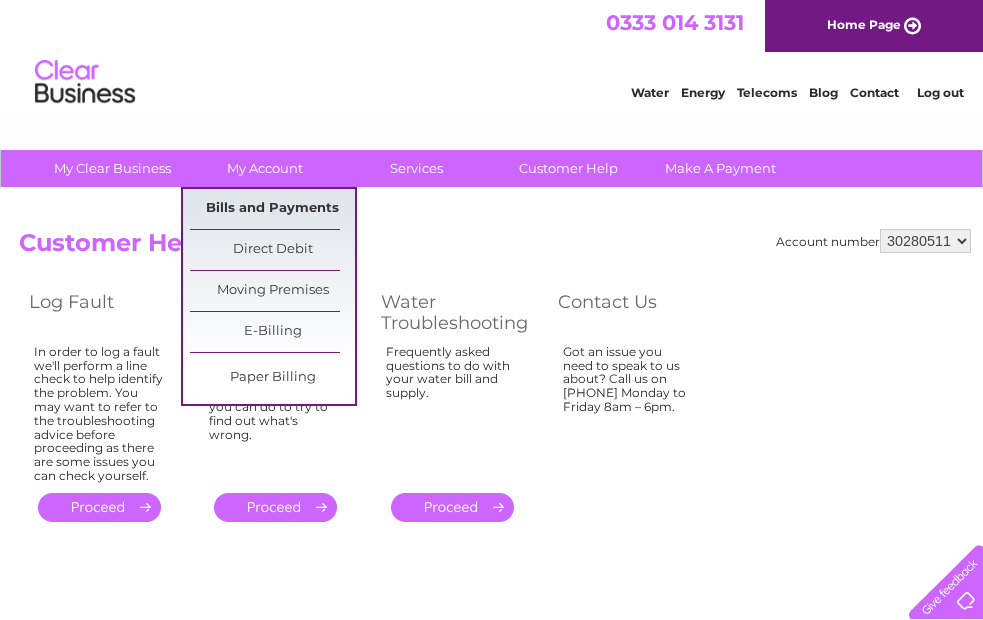 click on "Bills and Payments" at bounding box center (272, 209) 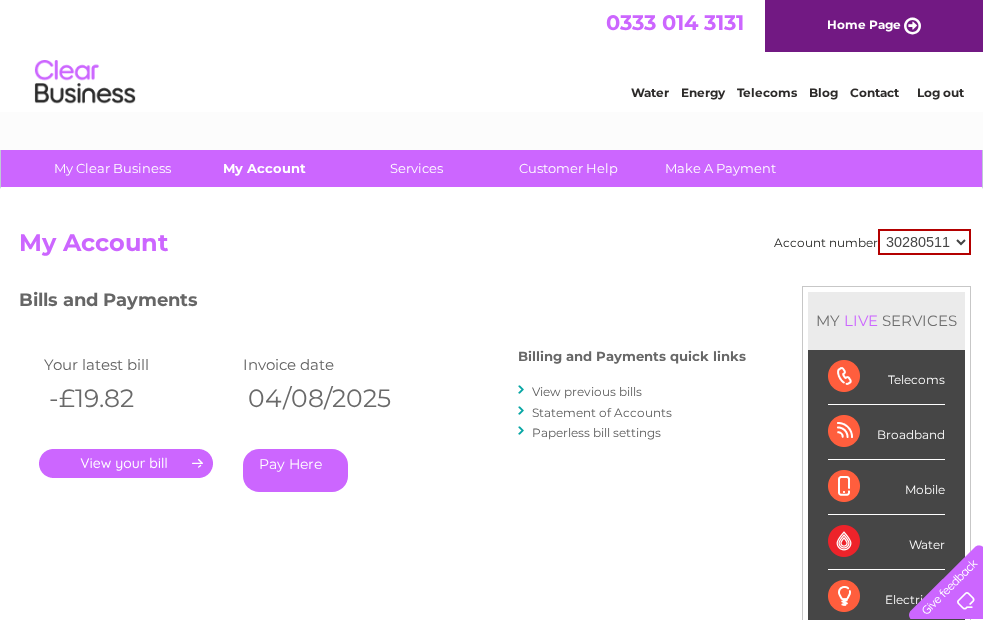 scroll, scrollTop: 0, scrollLeft: 0, axis: both 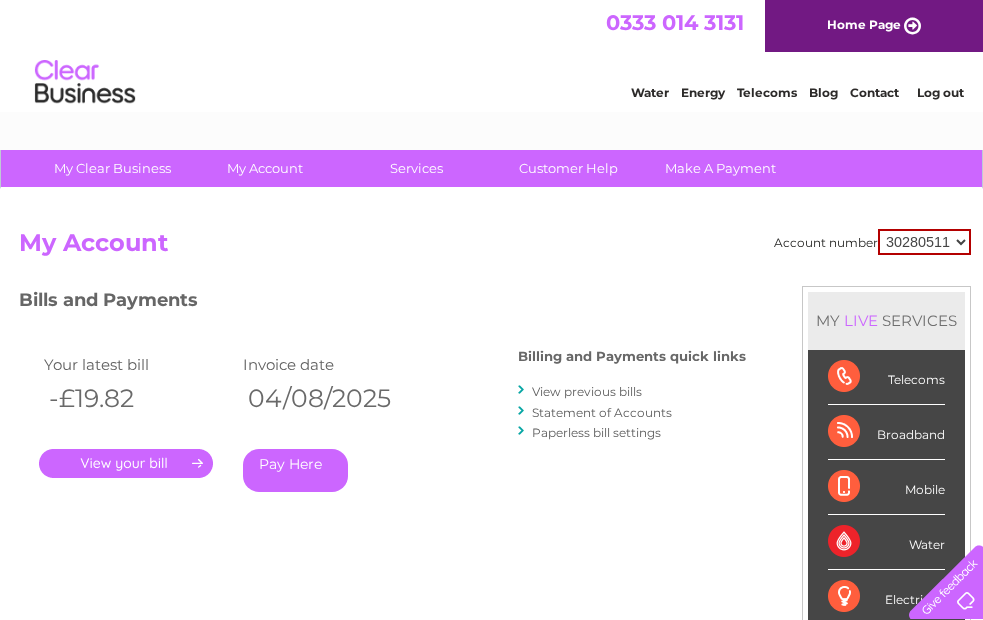 click on "." at bounding box center (126, 463) 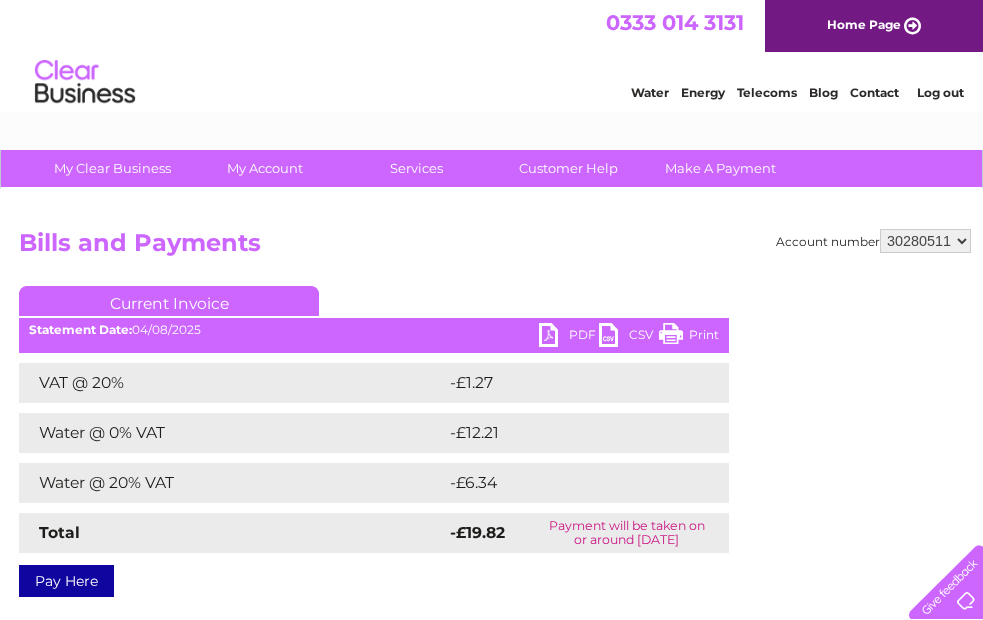 scroll, scrollTop: 0, scrollLeft: 0, axis: both 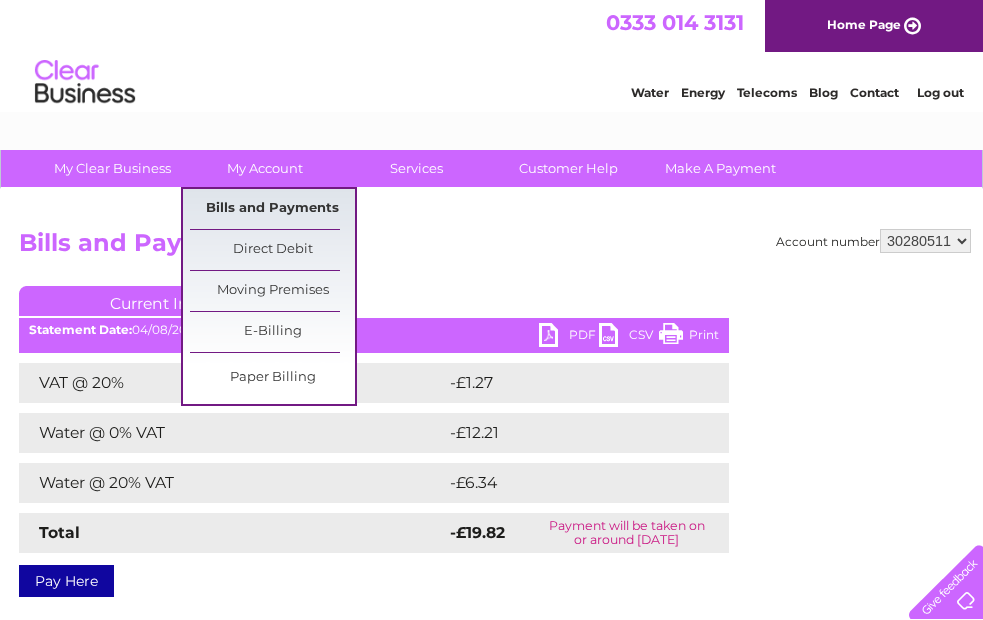 click on "Bills and Payments" at bounding box center [272, 209] 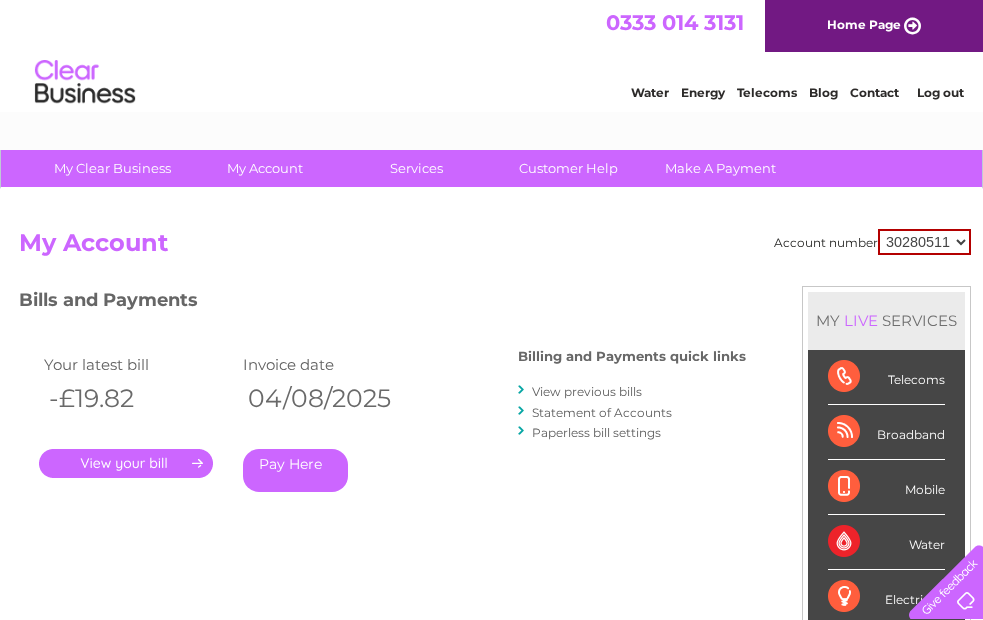 scroll, scrollTop: 0, scrollLeft: 0, axis: both 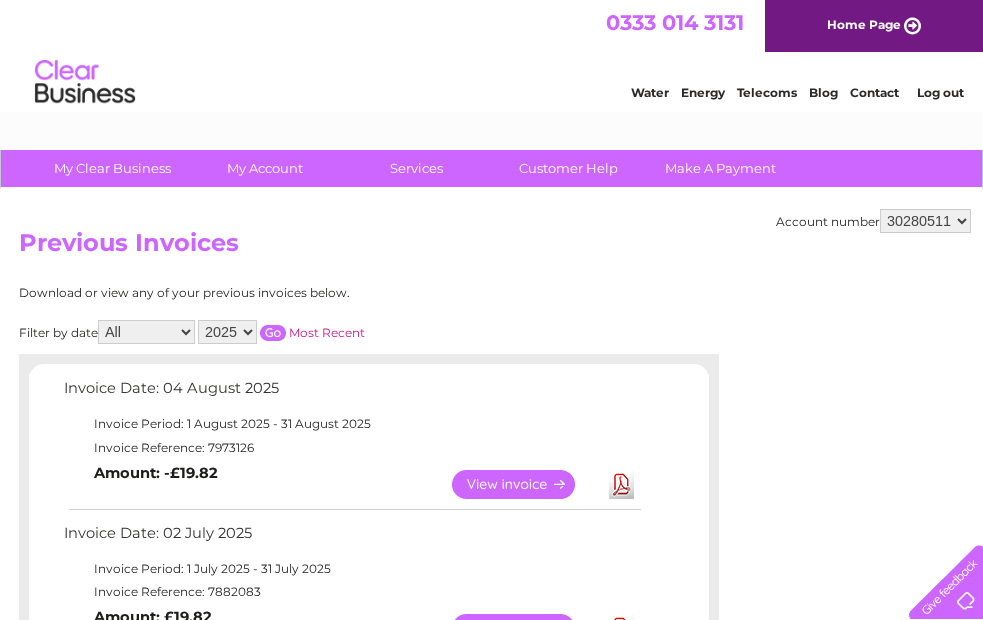 click on "All
January
February
March
April
May
June
July
August
September
October
November
December" at bounding box center [146, 332] 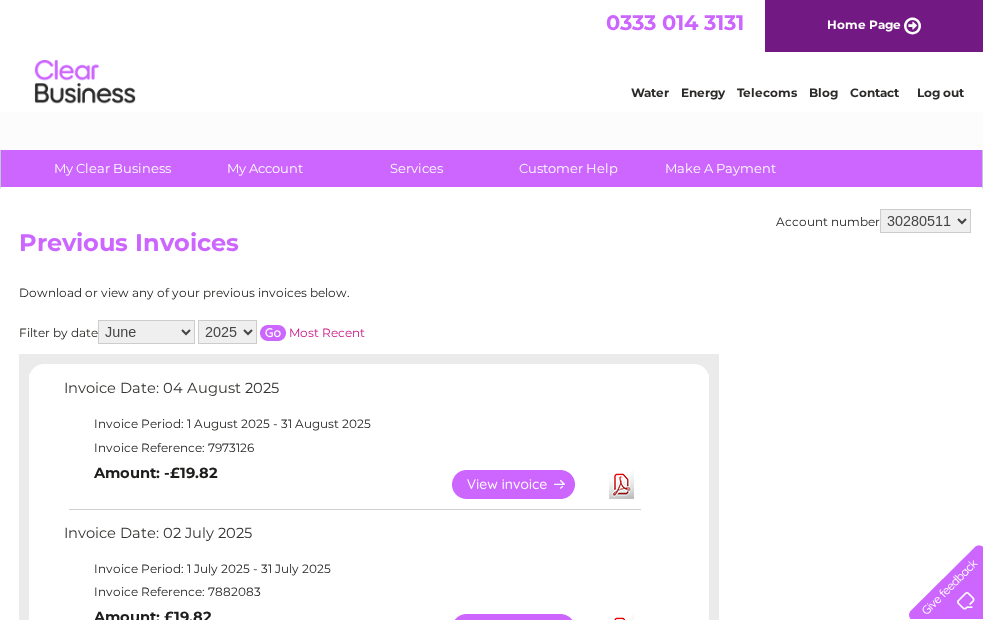 click on "Previous Invoices" at bounding box center (495, 248) 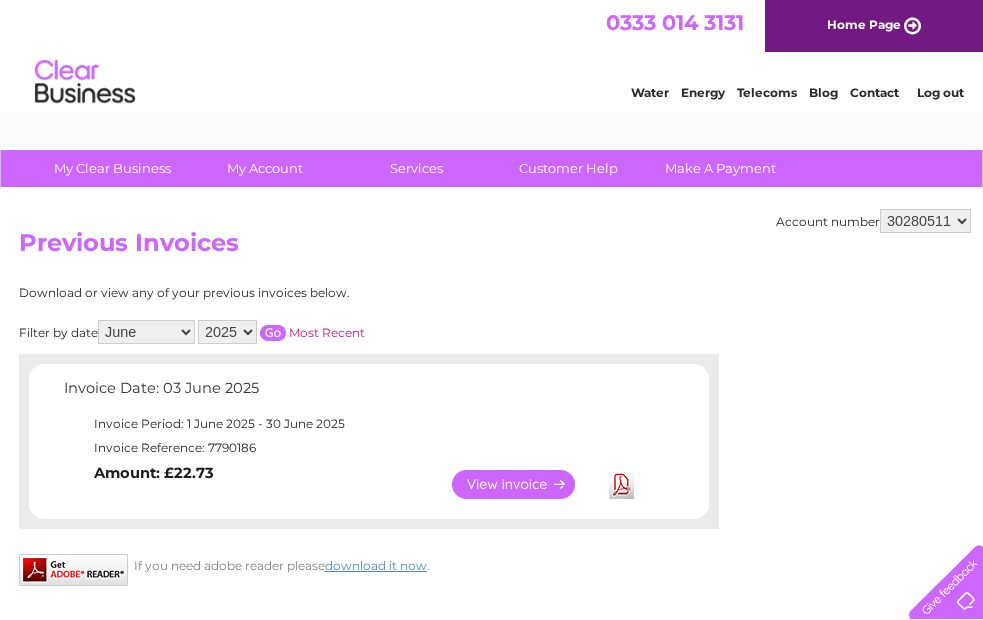 click on "View" at bounding box center (525, 484) 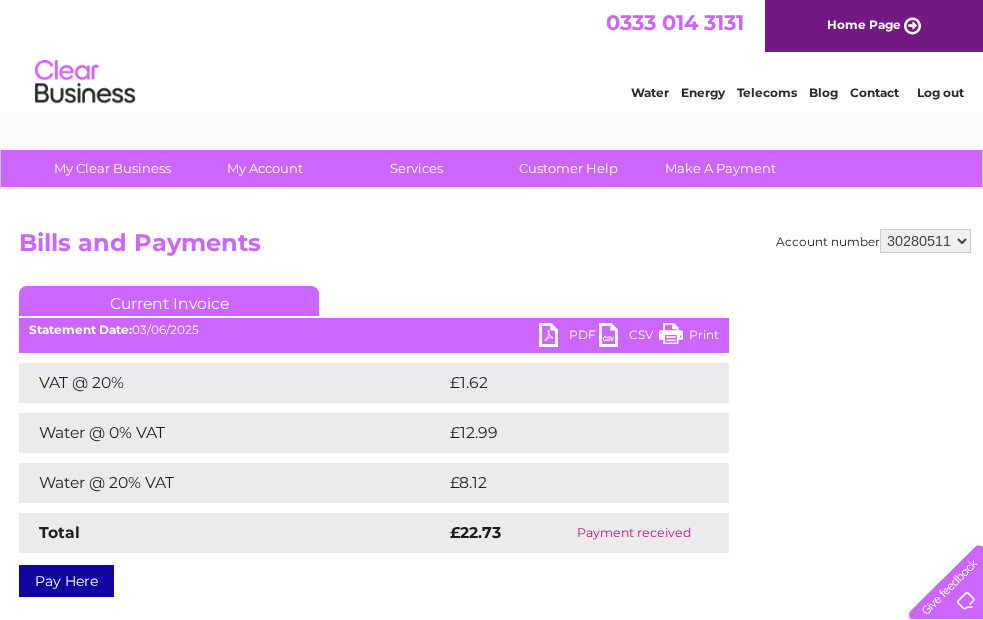 scroll, scrollTop: 0, scrollLeft: 0, axis: both 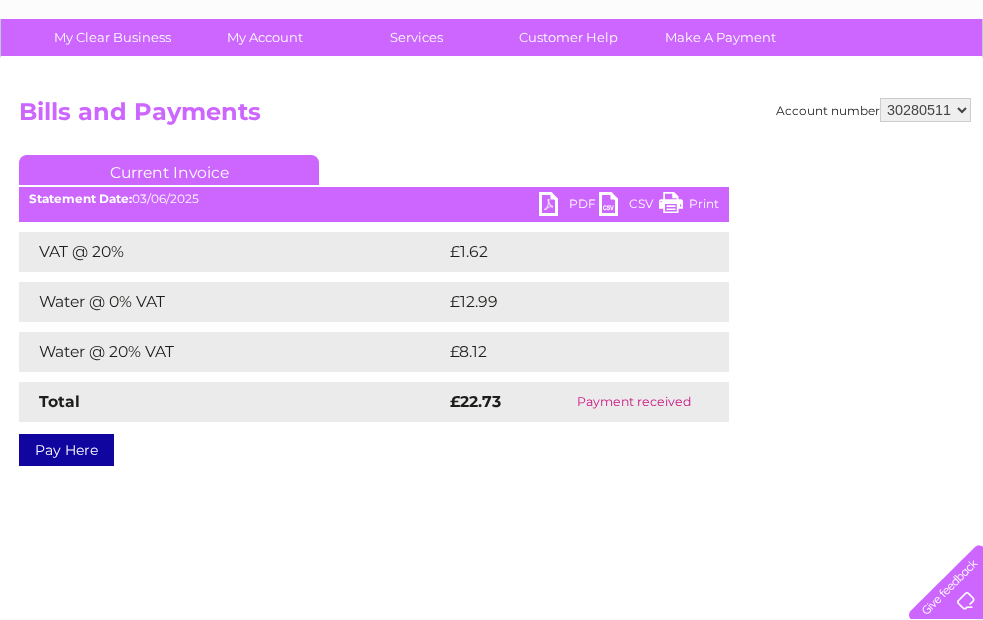 click on "PDF" at bounding box center [569, 206] 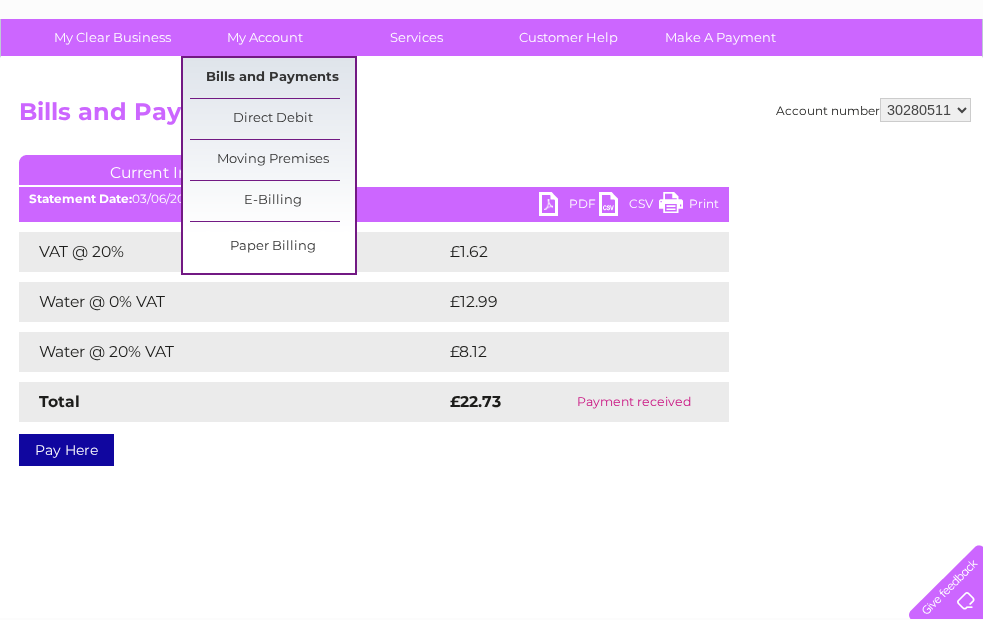 click on "Bills and Payments" at bounding box center [272, 78] 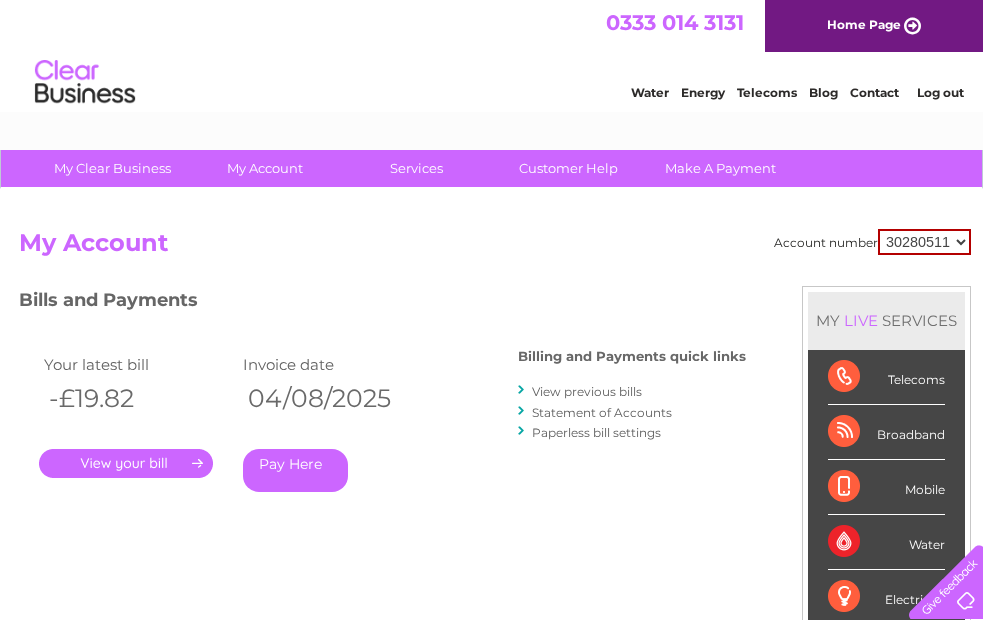scroll, scrollTop: 0, scrollLeft: 0, axis: both 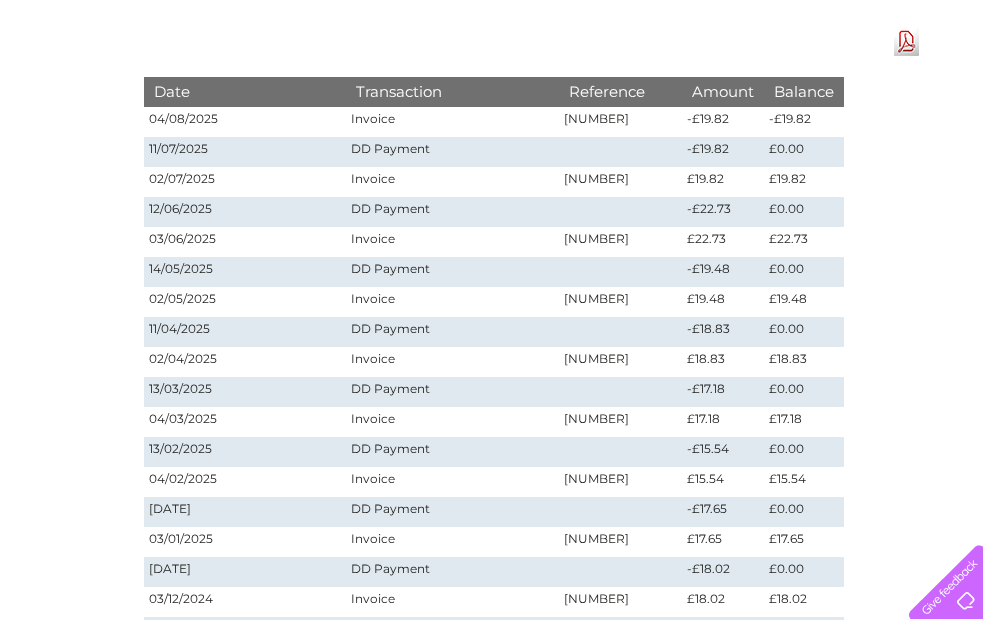 click on "Download Pdf" at bounding box center (906, 41) 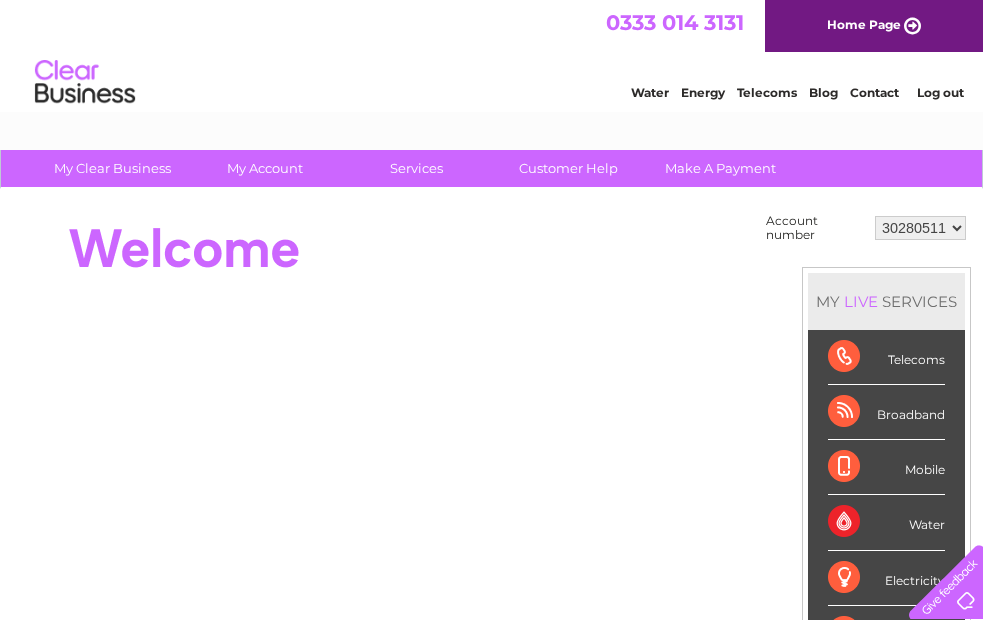 scroll, scrollTop: 0, scrollLeft: 0, axis: both 